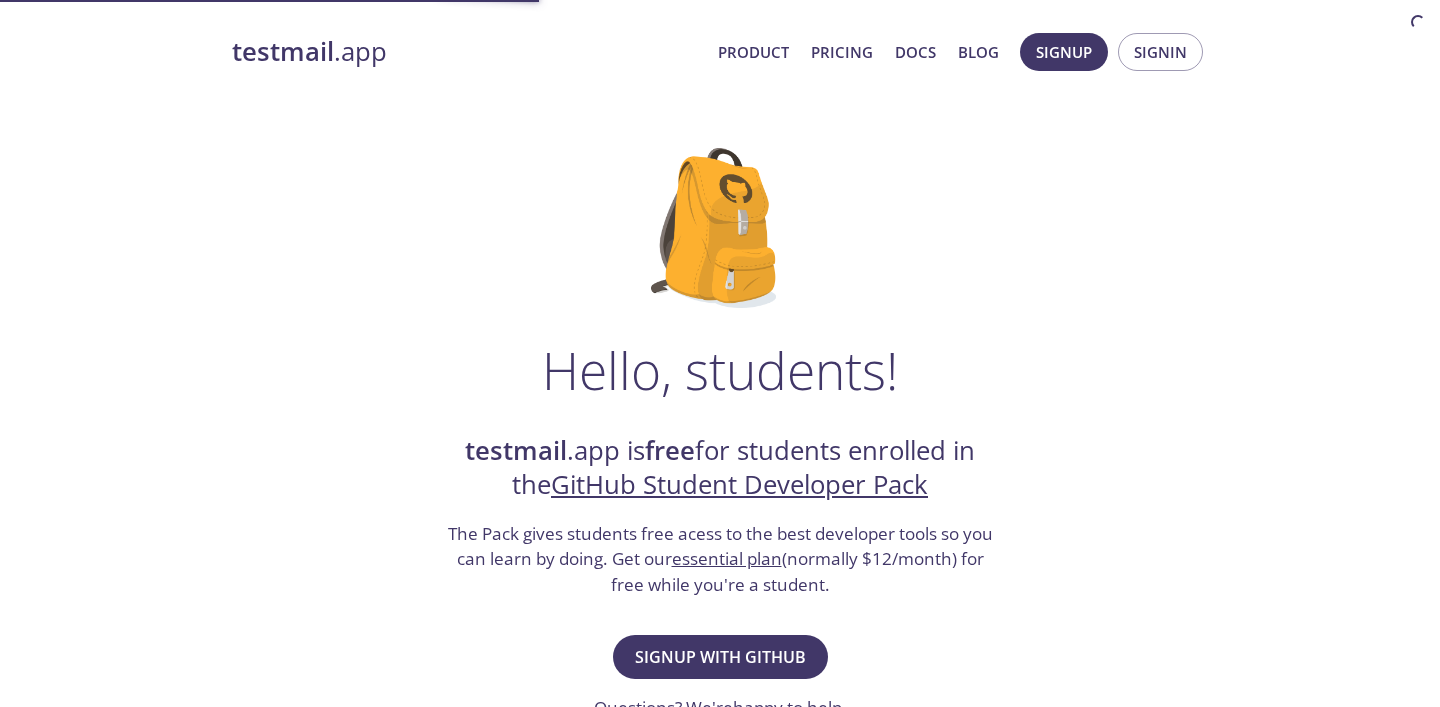 scroll, scrollTop: 65, scrollLeft: 0, axis: vertical 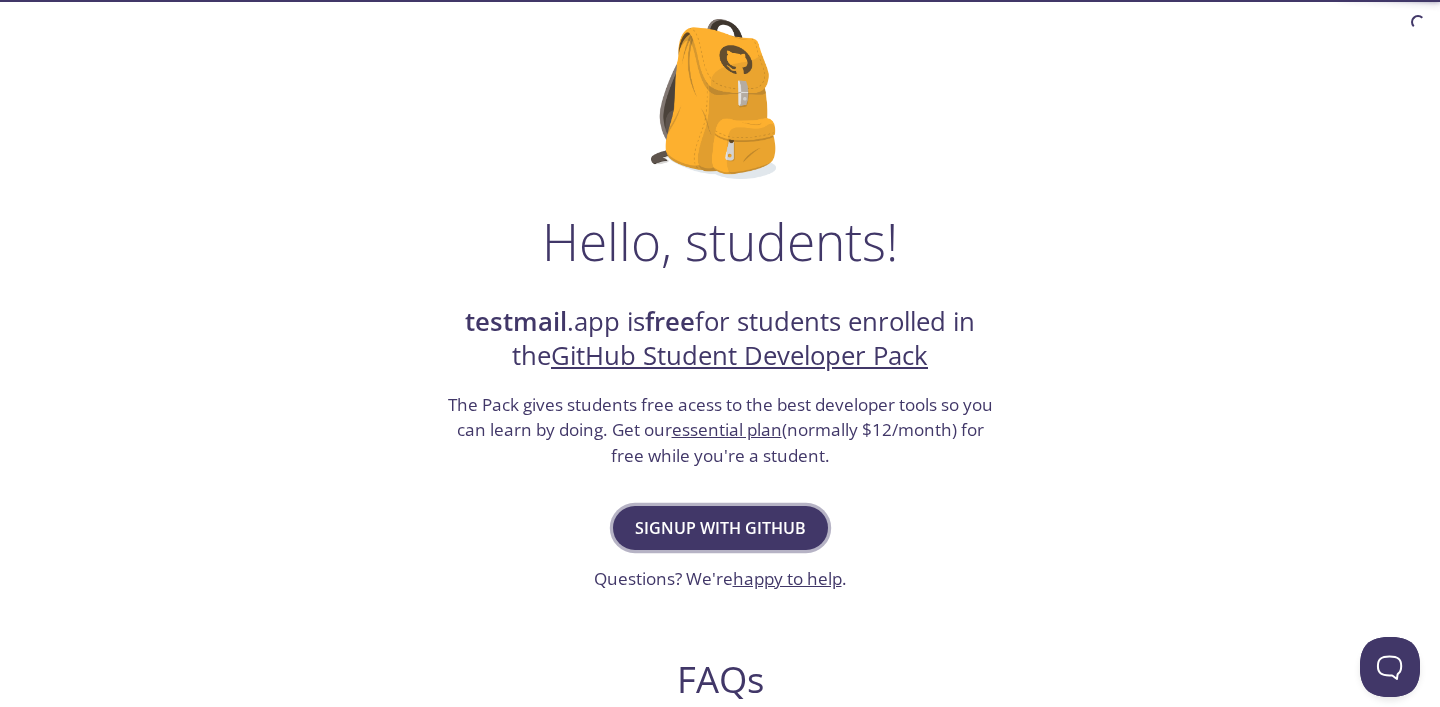click on "Signup with GitHub" at bounding box center (720, 528) 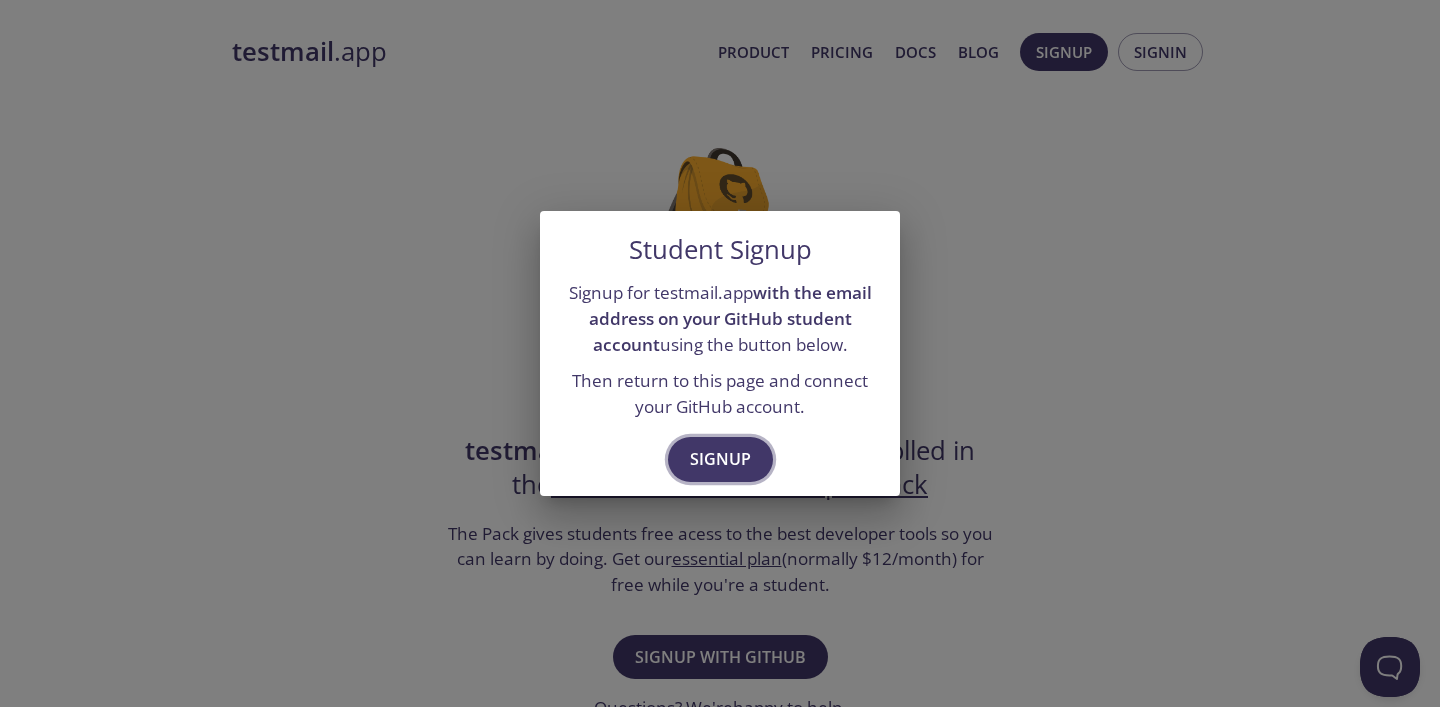 click on "Signup" at bounding box center (720, 459) 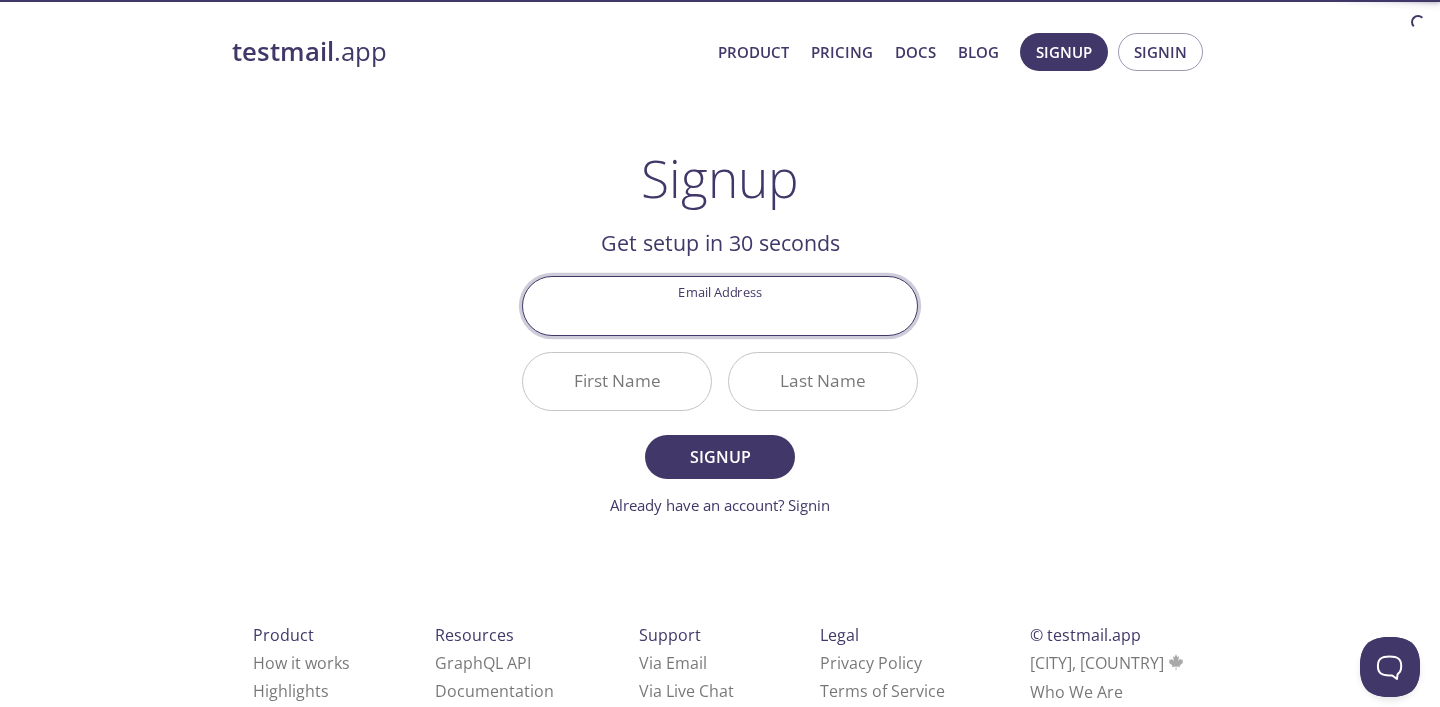 click on "Email Address" at bounding box center [720, 305] 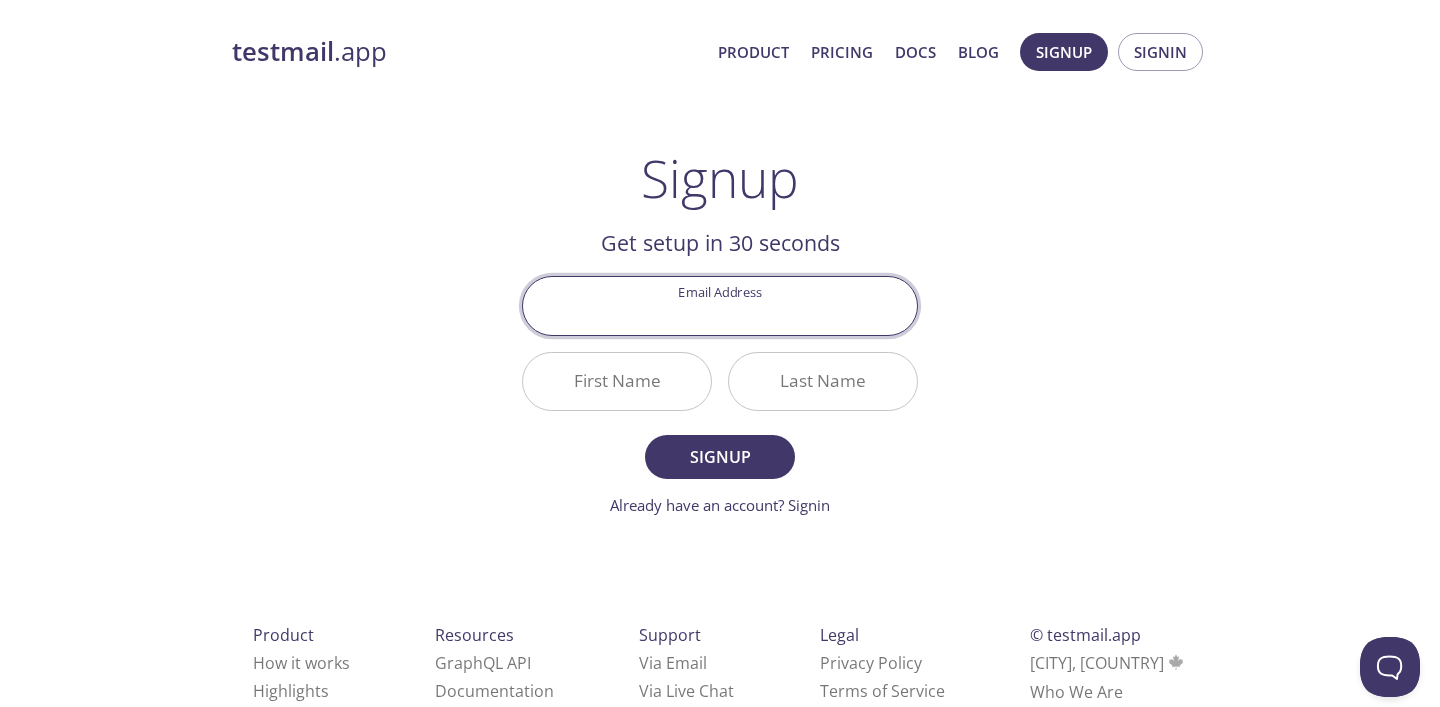 type on "[EMAIL]" 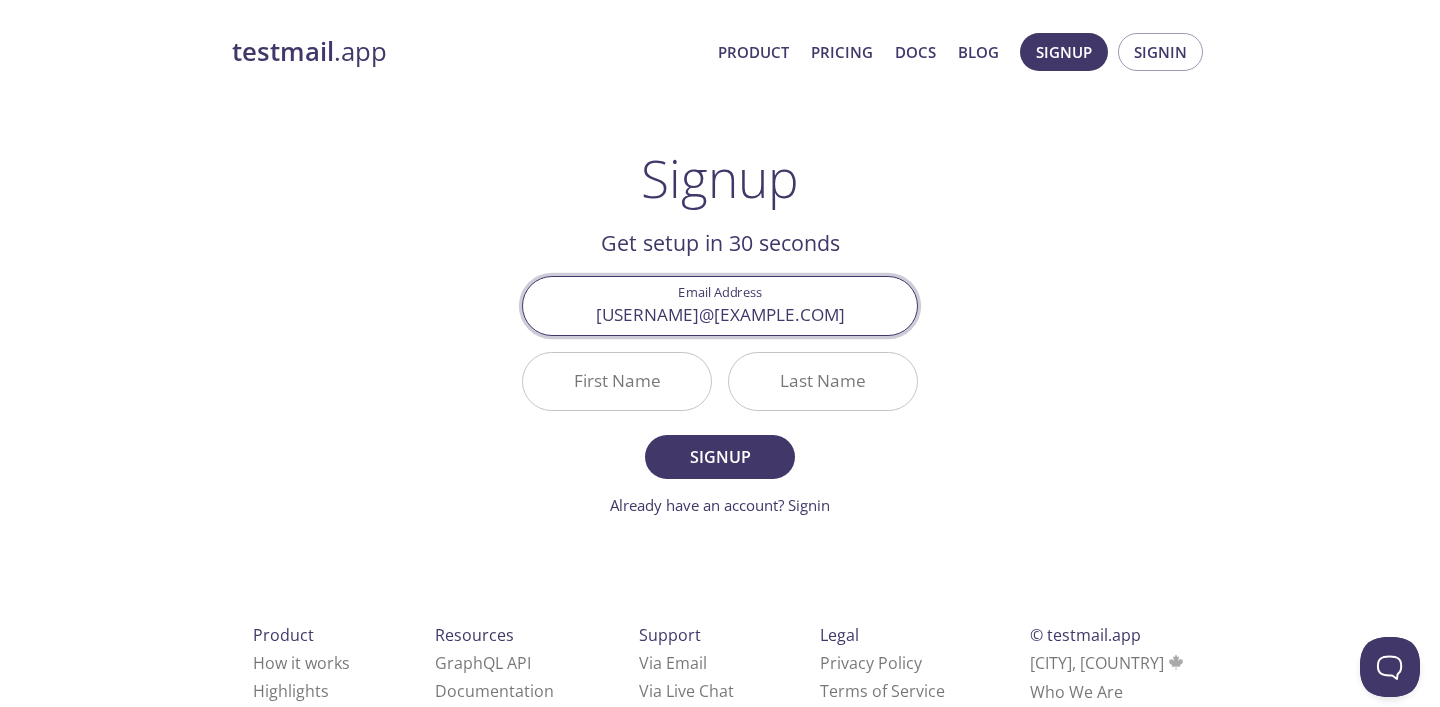 click on "First Name" at bounding box center (617, 381) 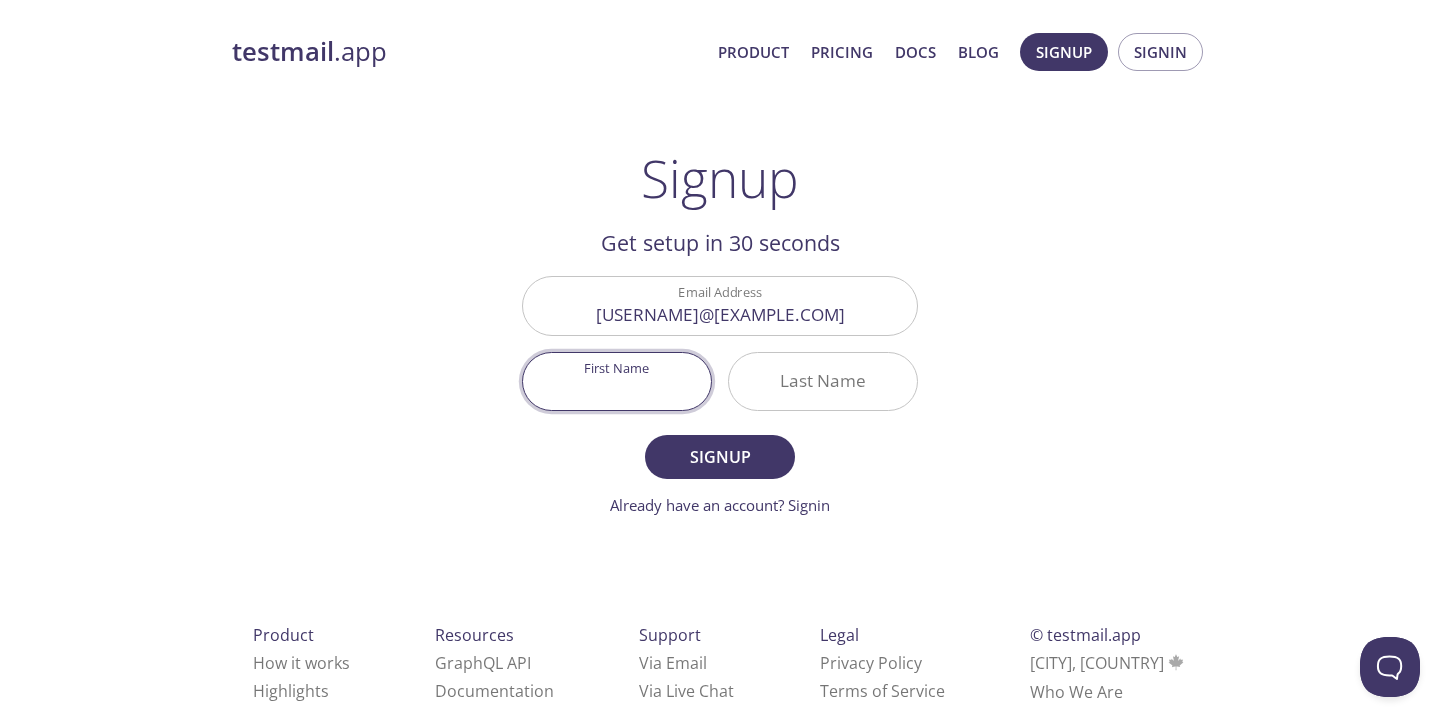 click on "First Name" at bounding box center (617, 381) 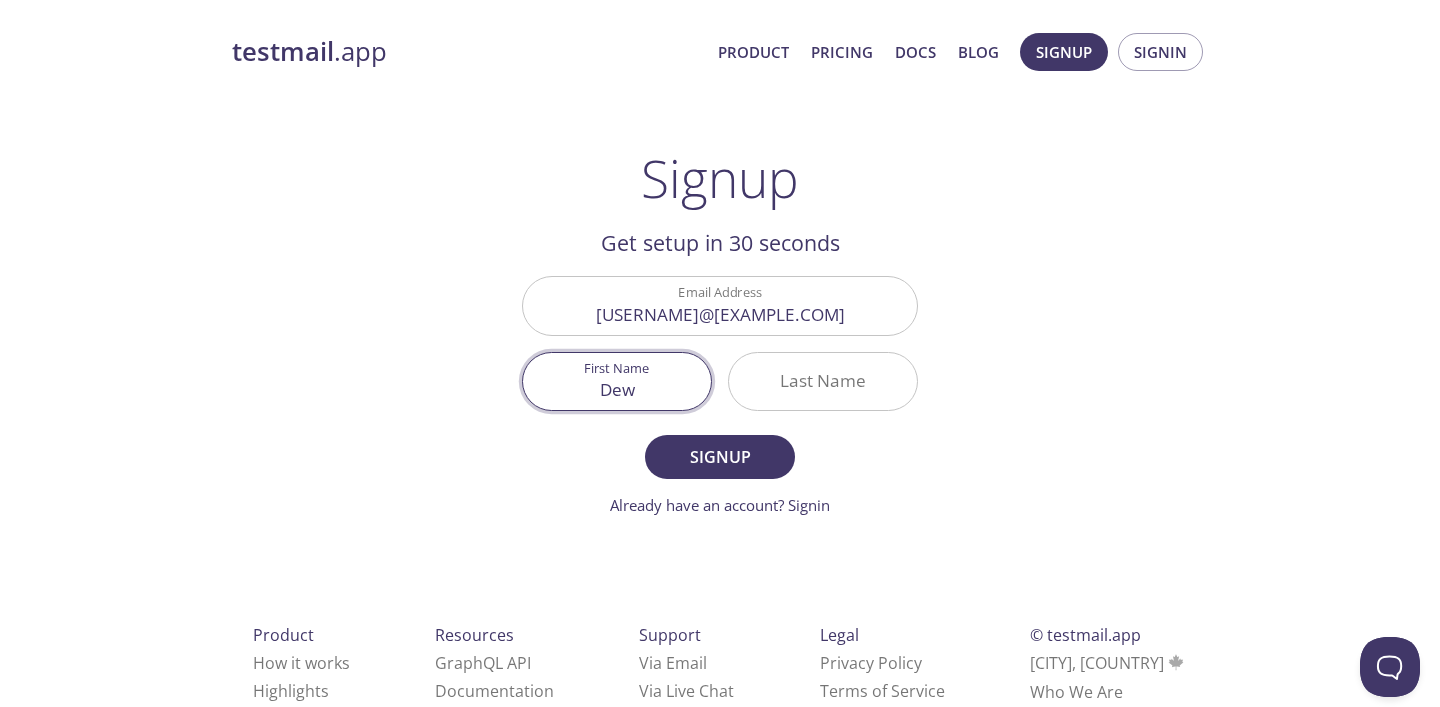 type on "[FIRST]" 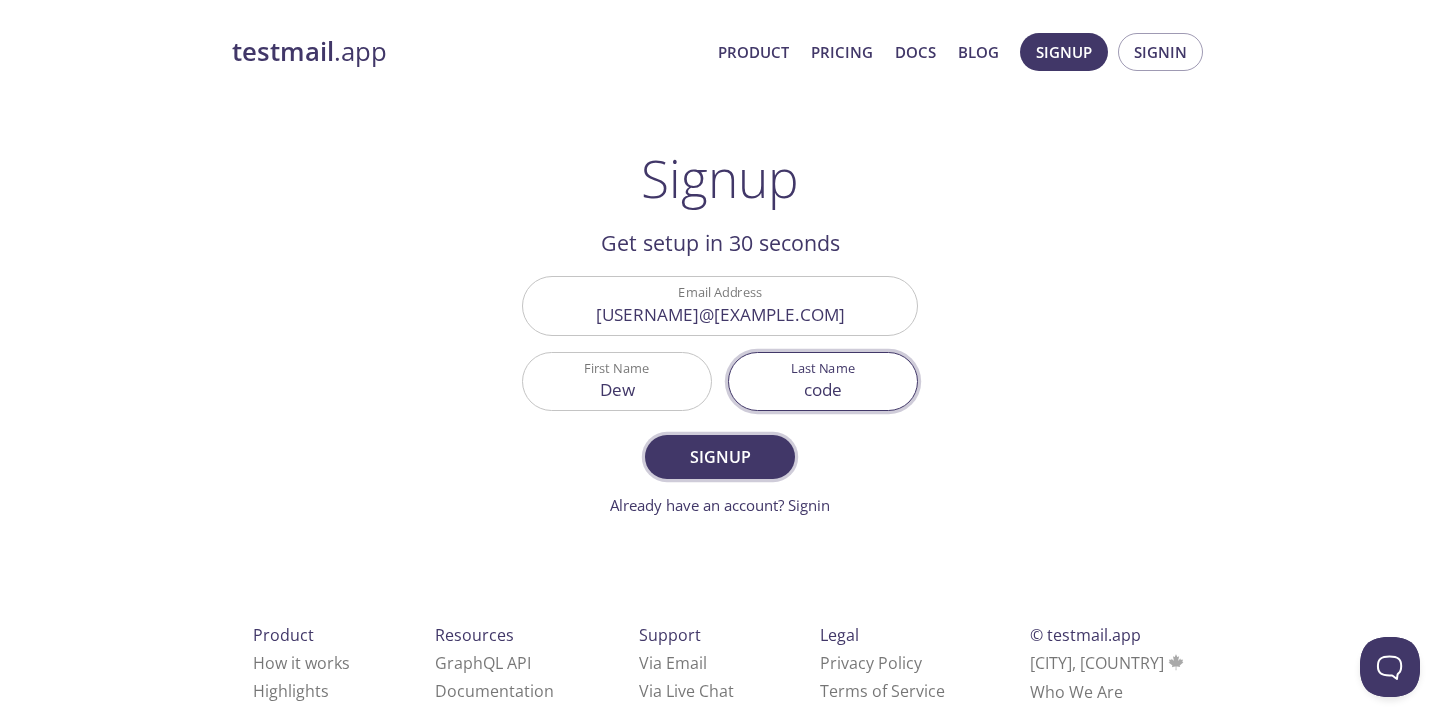 type on "code" 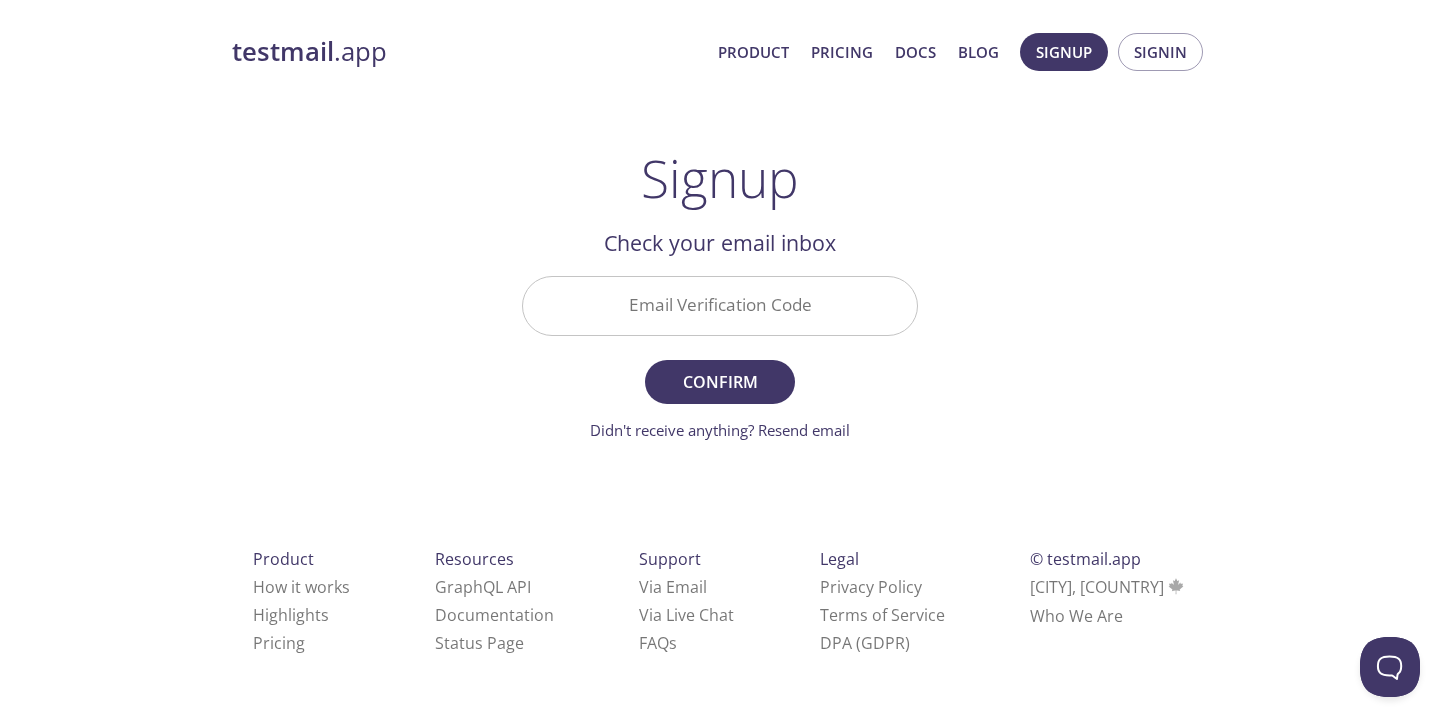 click on "Email Verification Code" at bounding box center [720, 305] 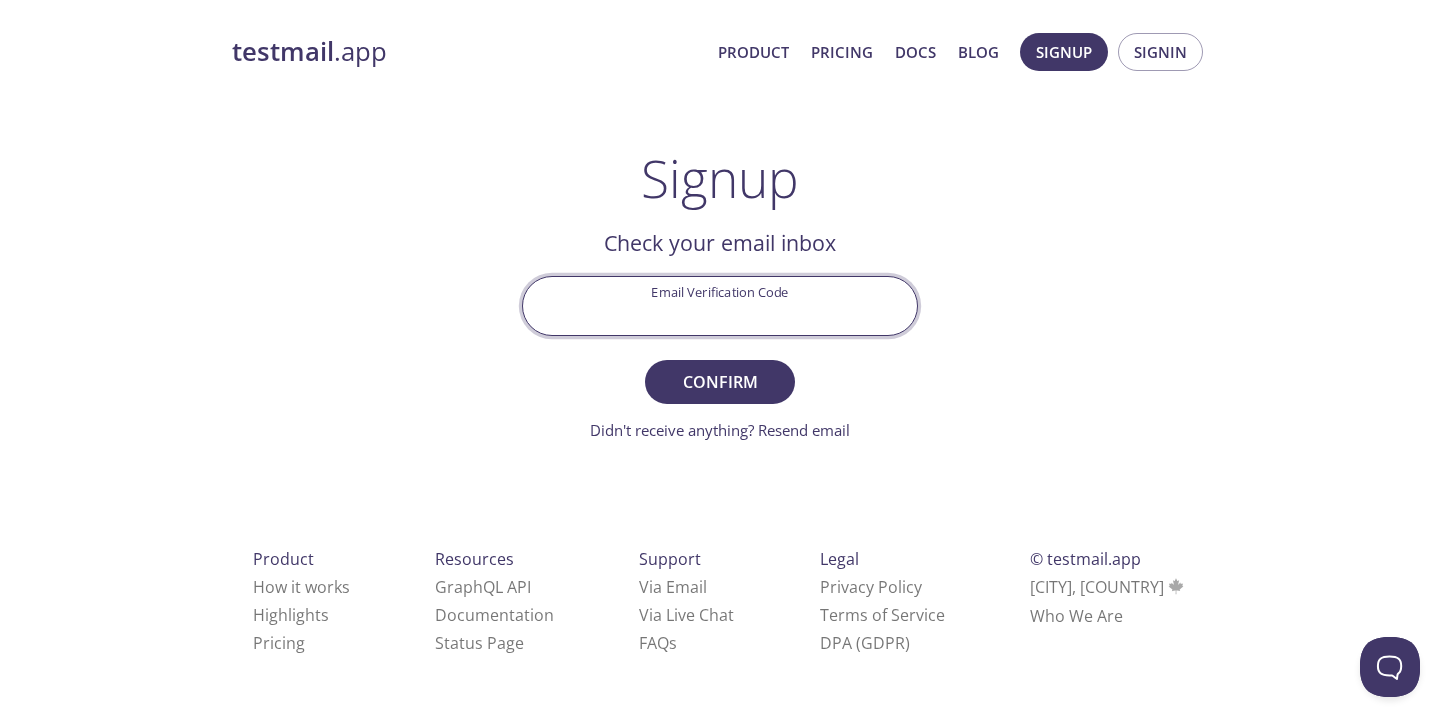 paste on "6PF9SZV" 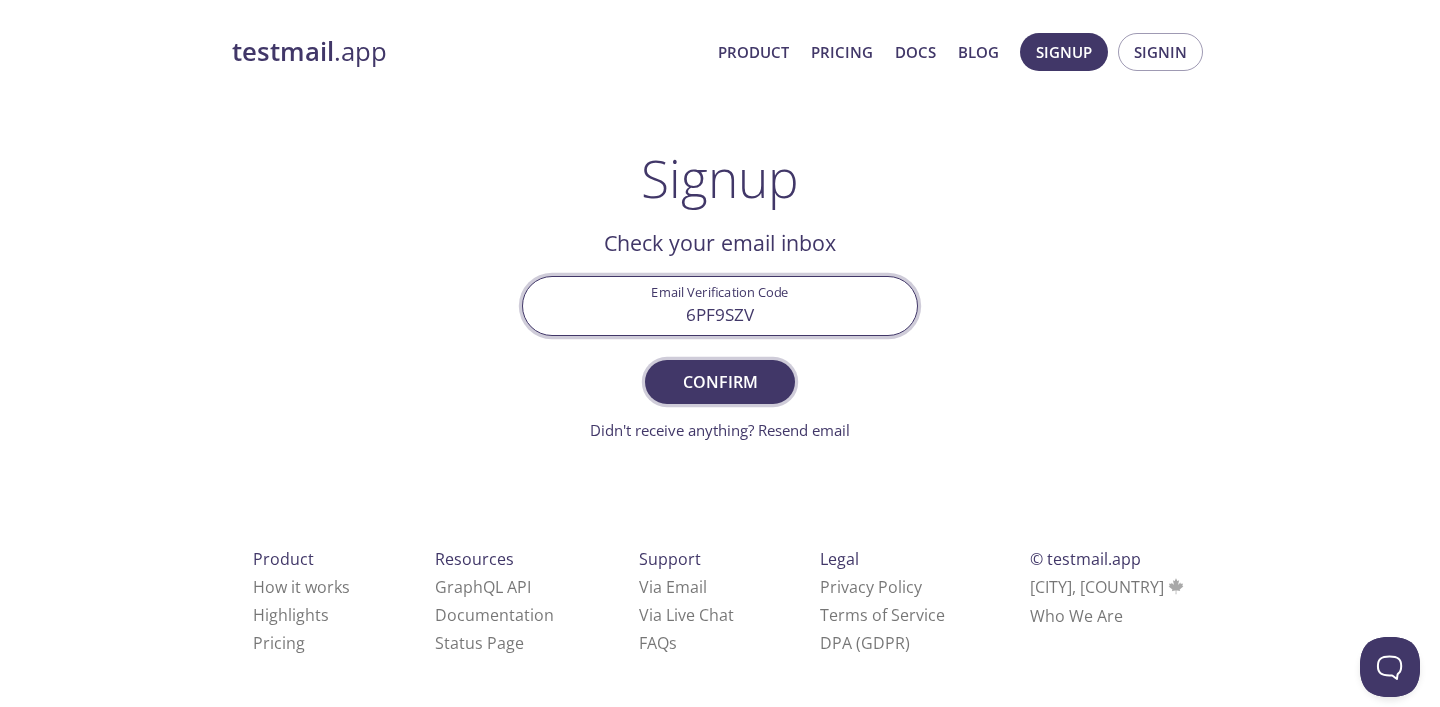 type on "6PF9SZV" 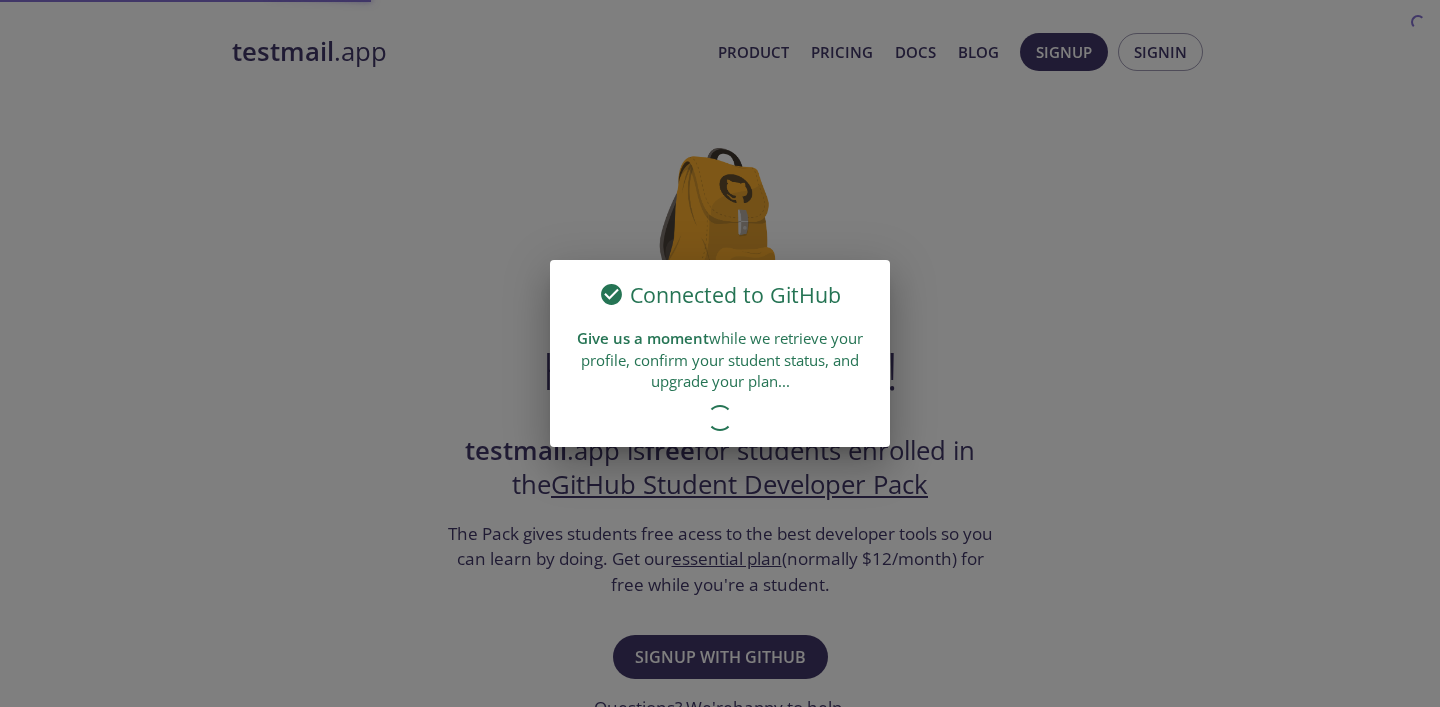 scroll, scrollTop: 0, scrollLeft: 0, axis: both 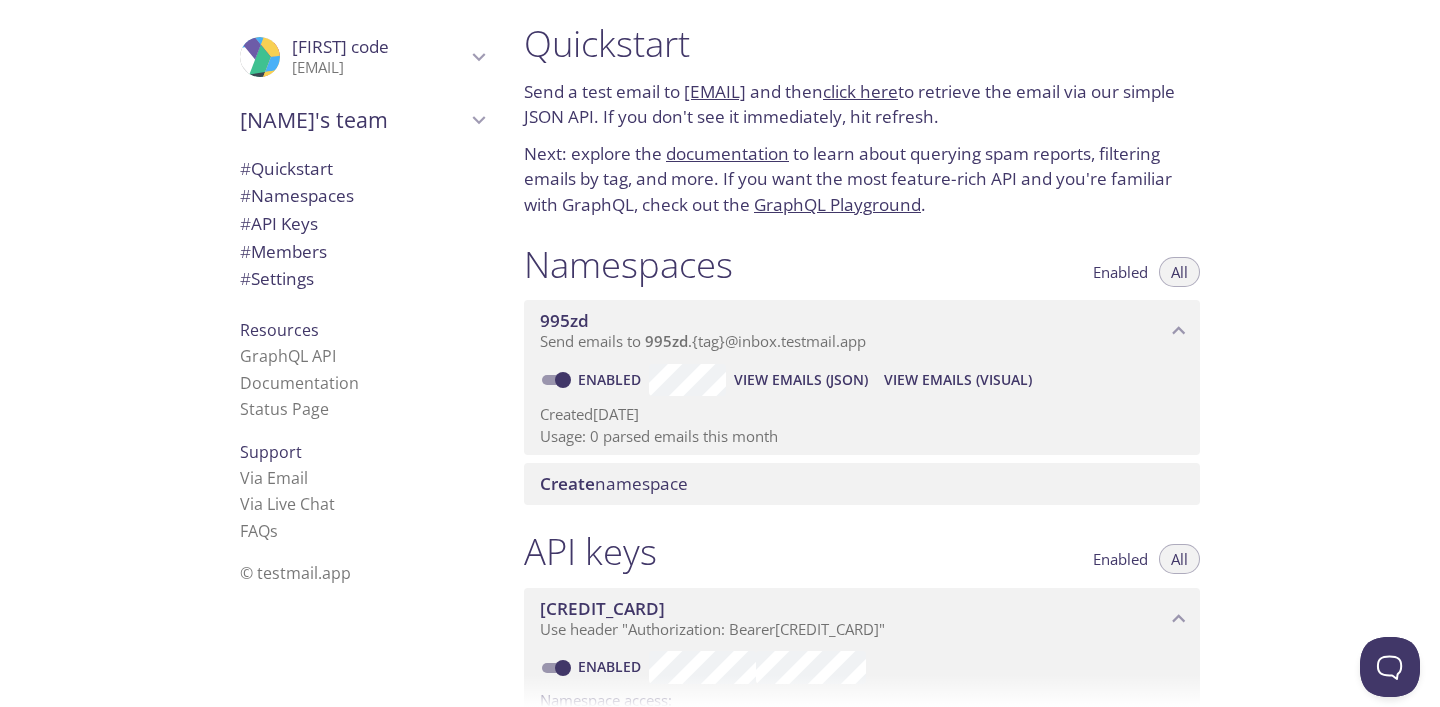 click on "#  Settings" at bounding box center [277, 278] 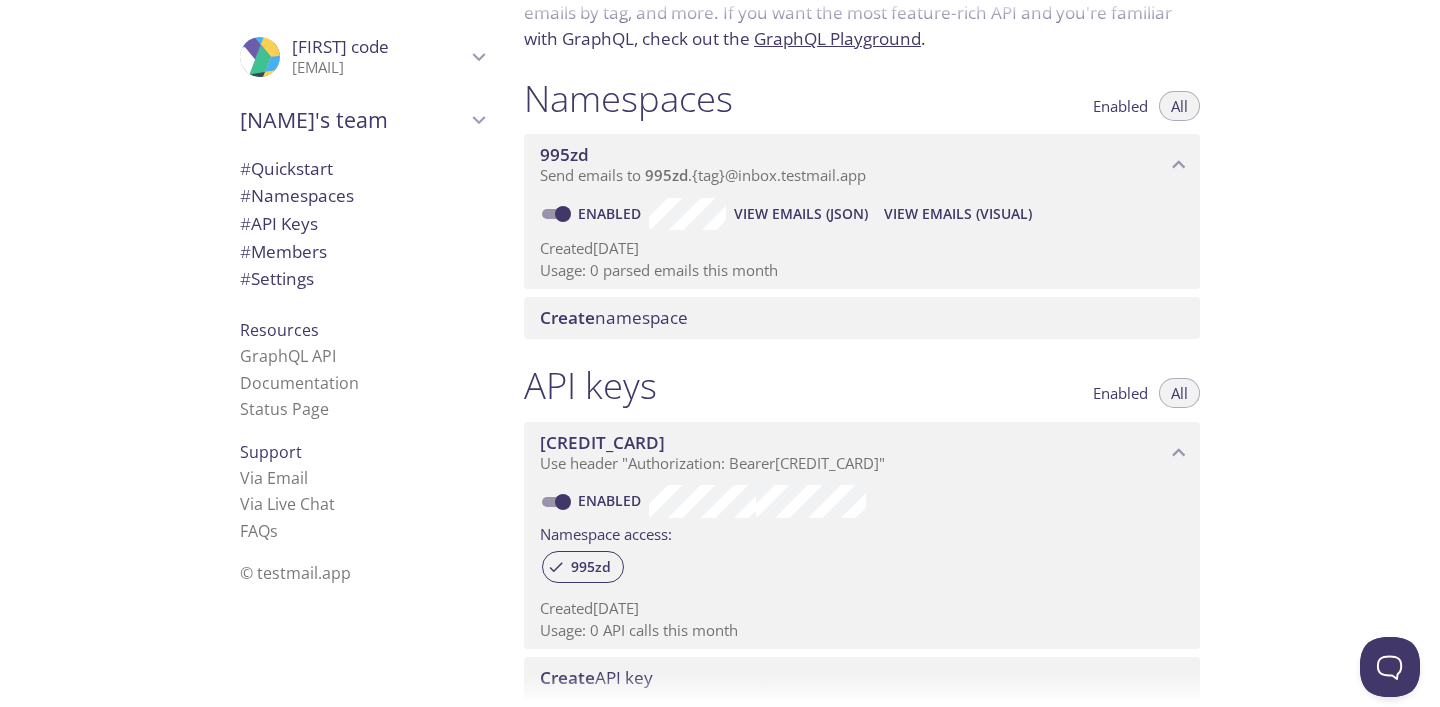 scroll, scrollTop: 0, scrollLeft: 0, axis: both 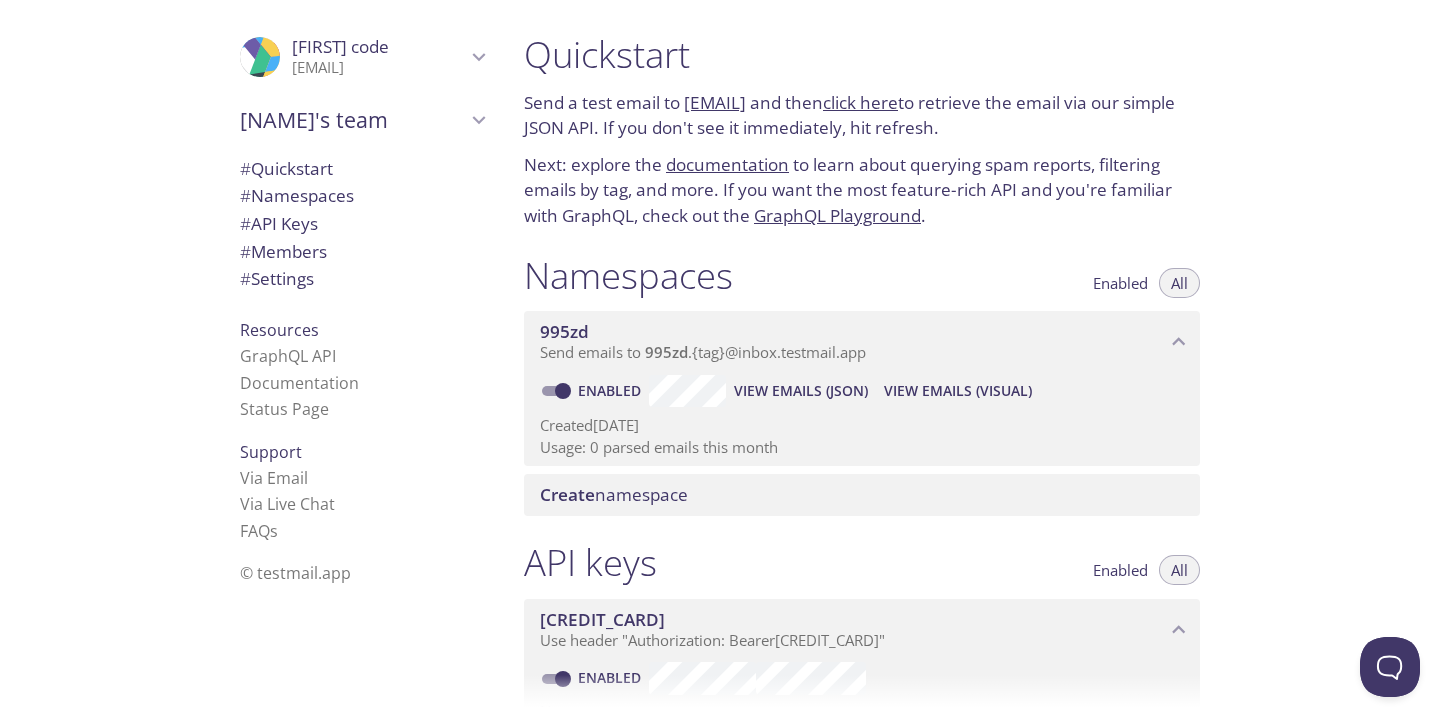 click on "documentation" at bounding box center [727, 164] 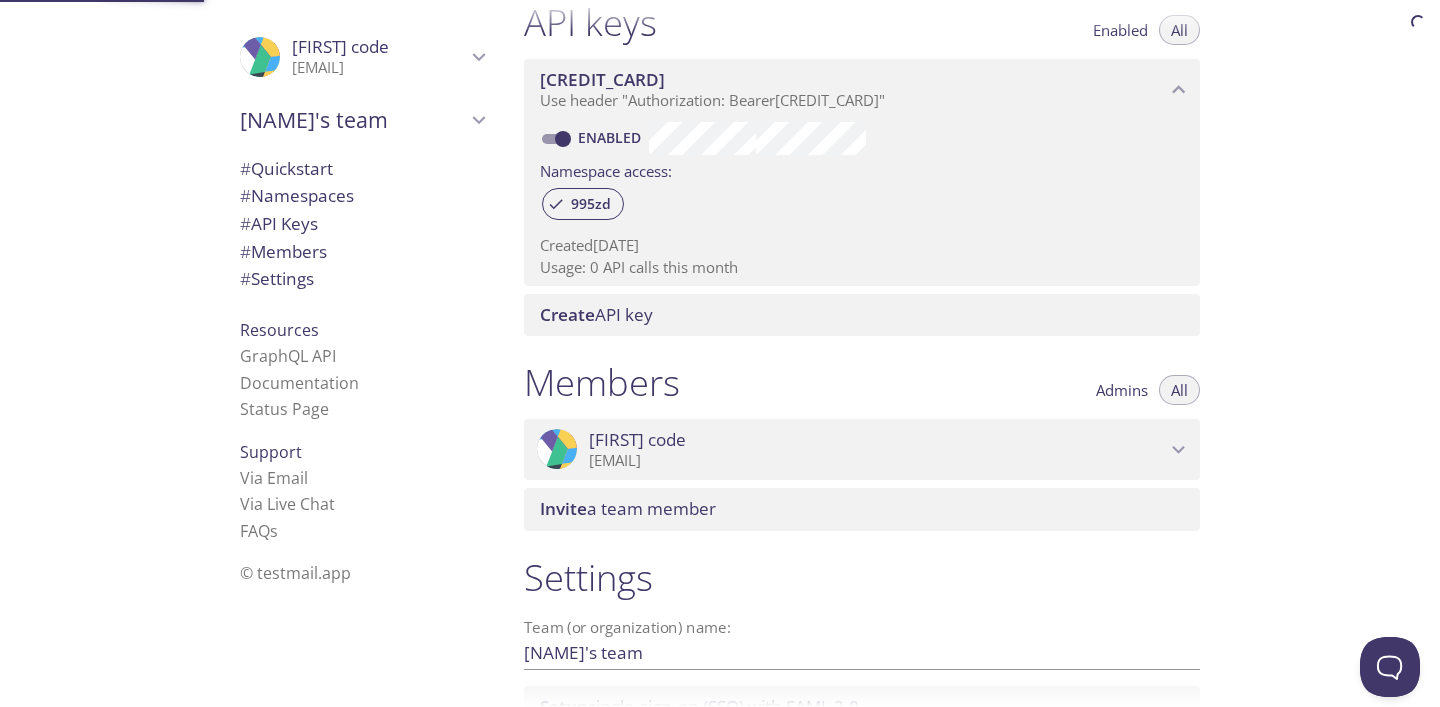 scroll, scrollTop: 540, scrollLeft: 0, axis: vertical 